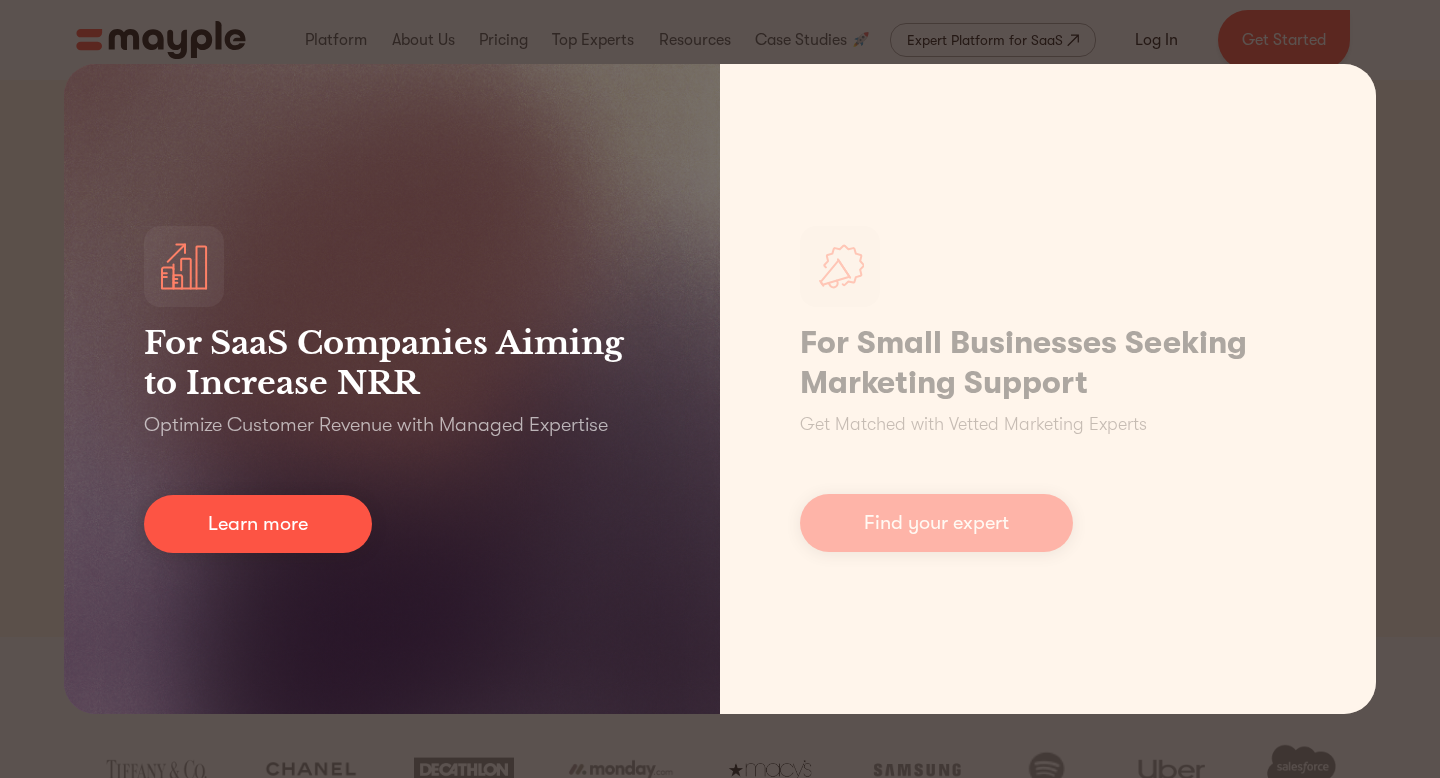 scroll, scrollTop: 0, scrollLeft: 0, axis: both 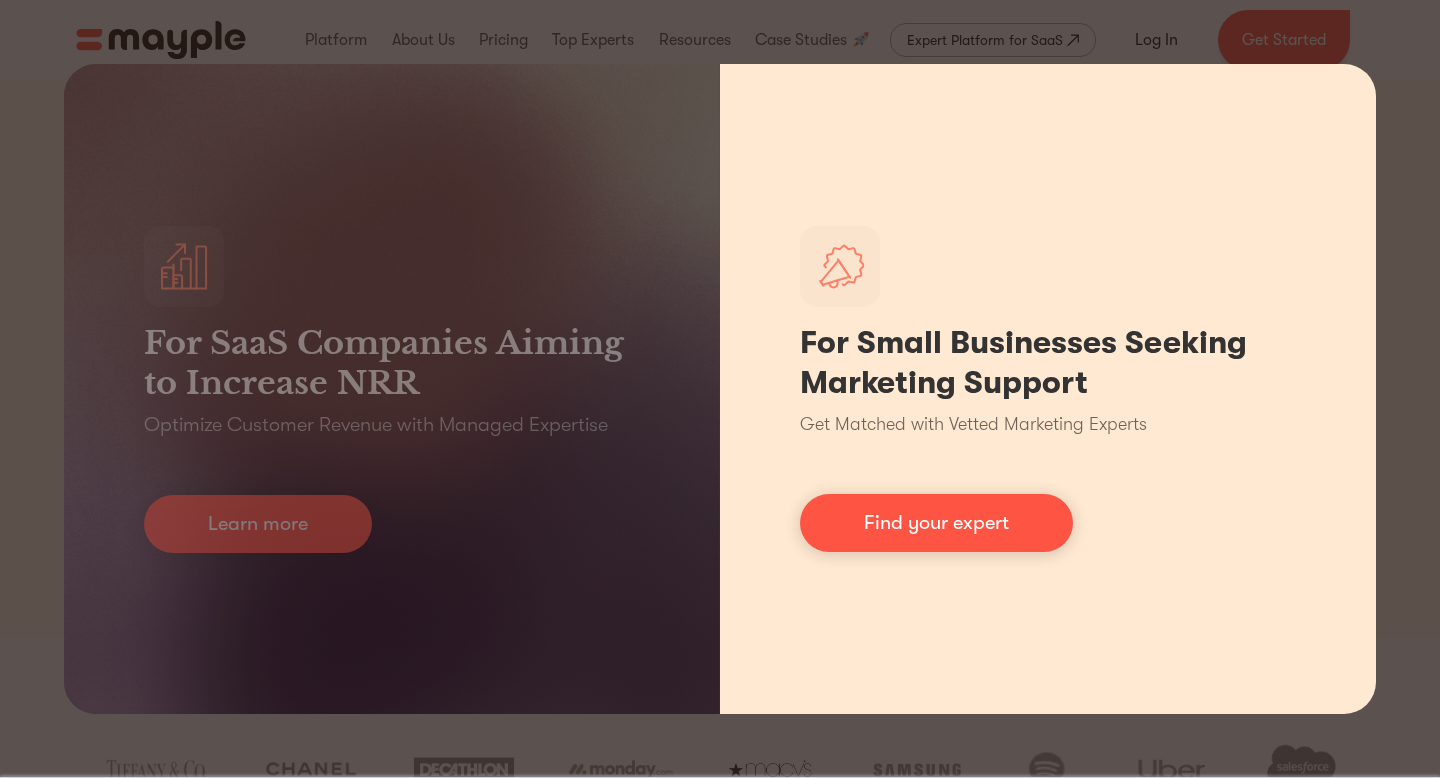 click on "For Small Businesses Seeking Marketing Support Get Matched with Vetted Marketing Experts Find your expert" at bounding box center (1048, 389) 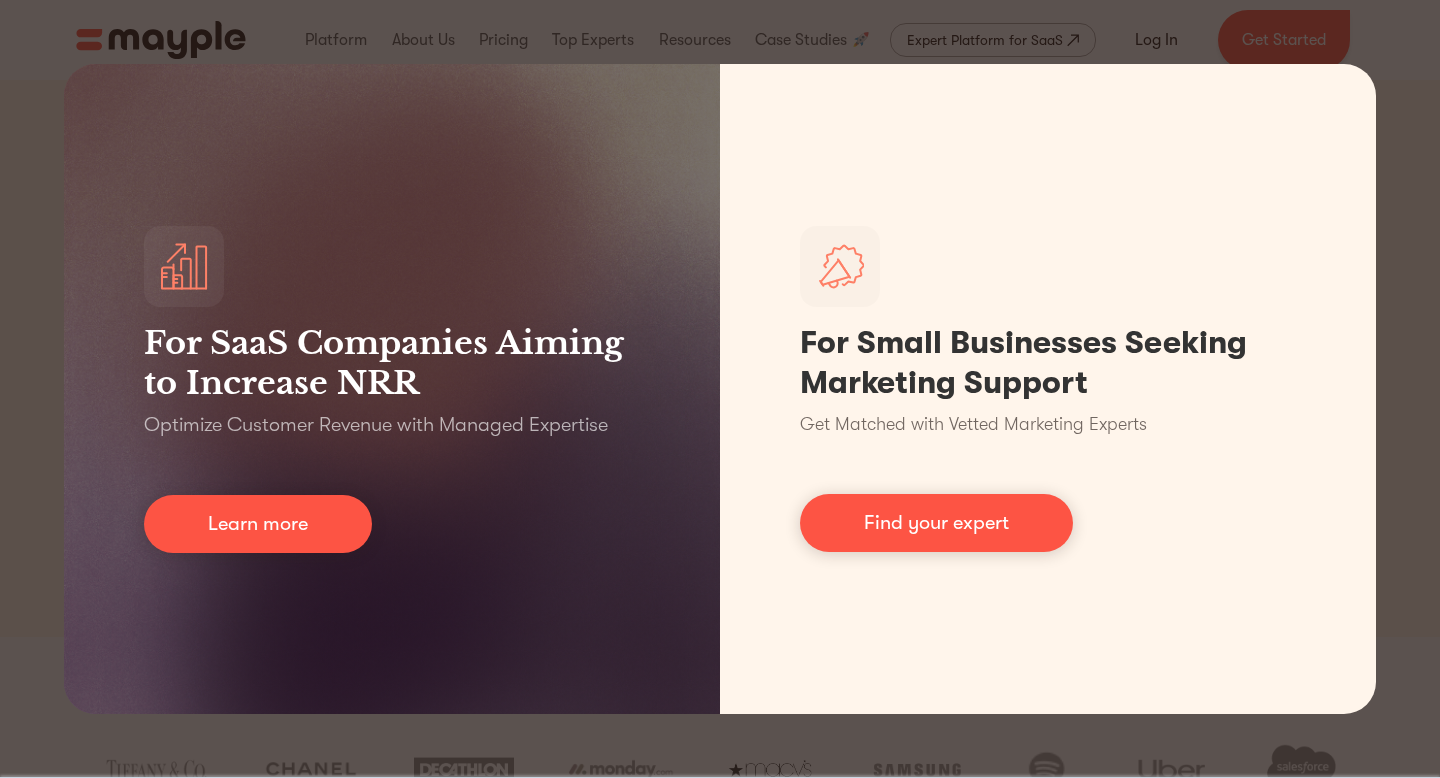 click on "For SaaS Companies Aiming to Increase NRR Optimize Customer Revenue with Managed Expertise Learn more For Small Businesses Seeking Marketing Support Get Matched with Vetted Marketing Experts Find your expert" at bounding box center (720, 389) 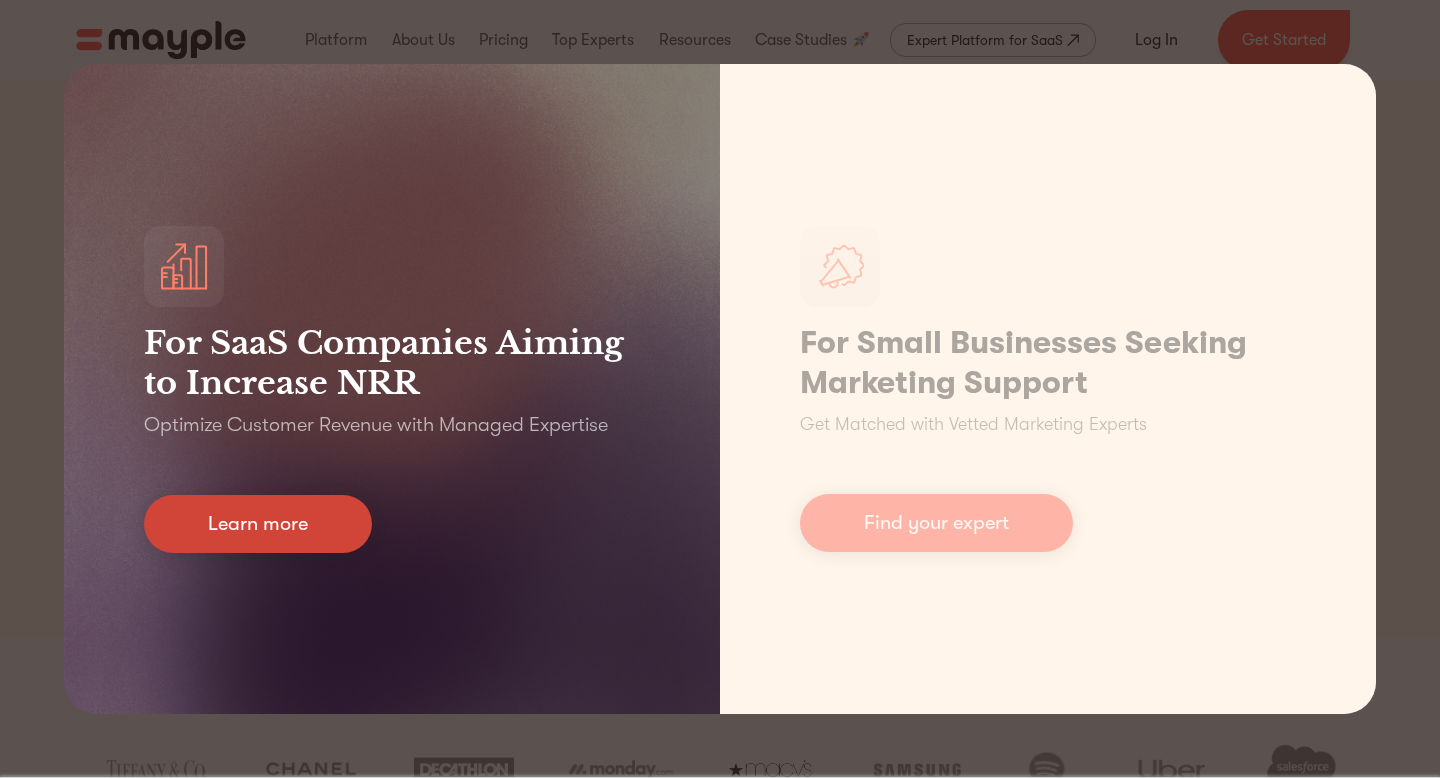 click on "Learn more" at bounding box center (258, 524) 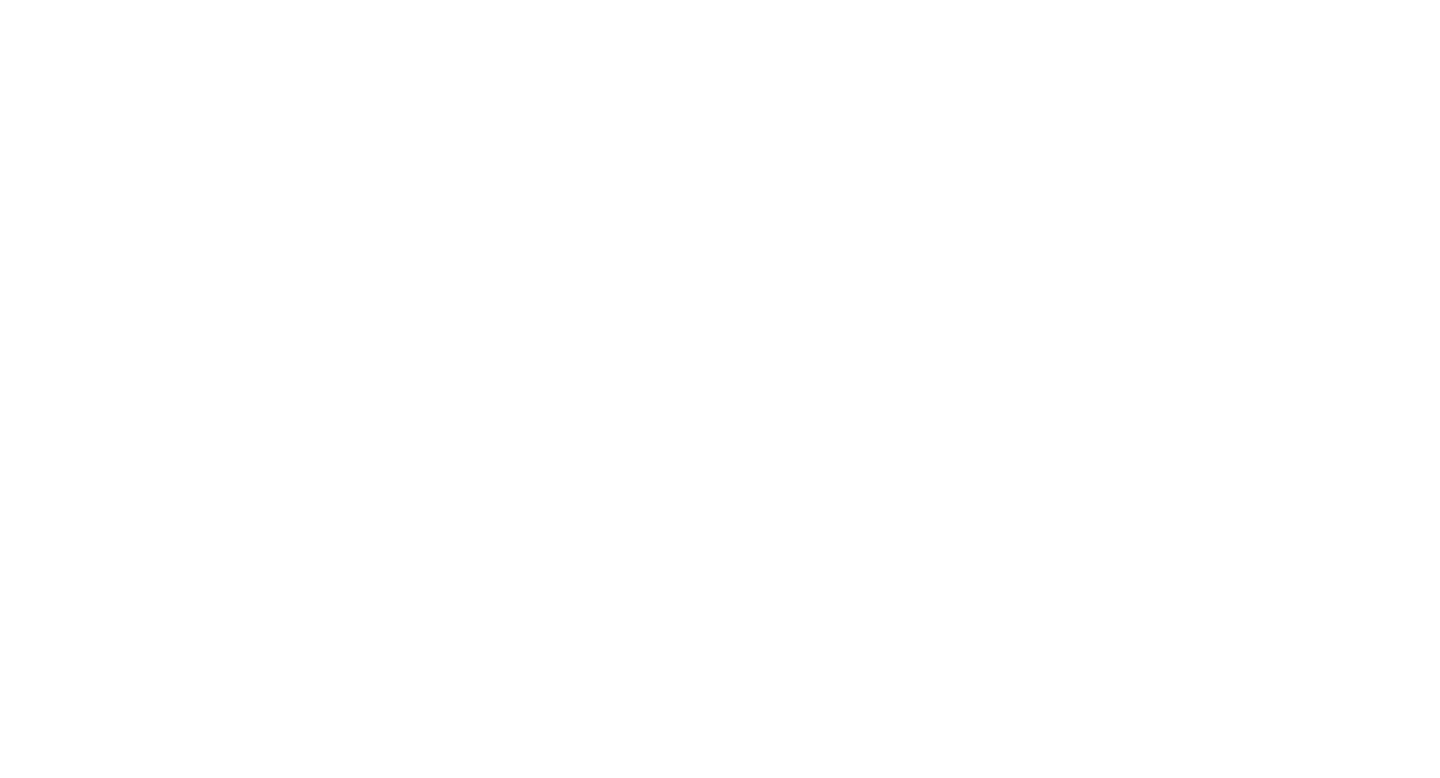 scroll, scrollTop: 0, scrollLeft: 0, axis: both 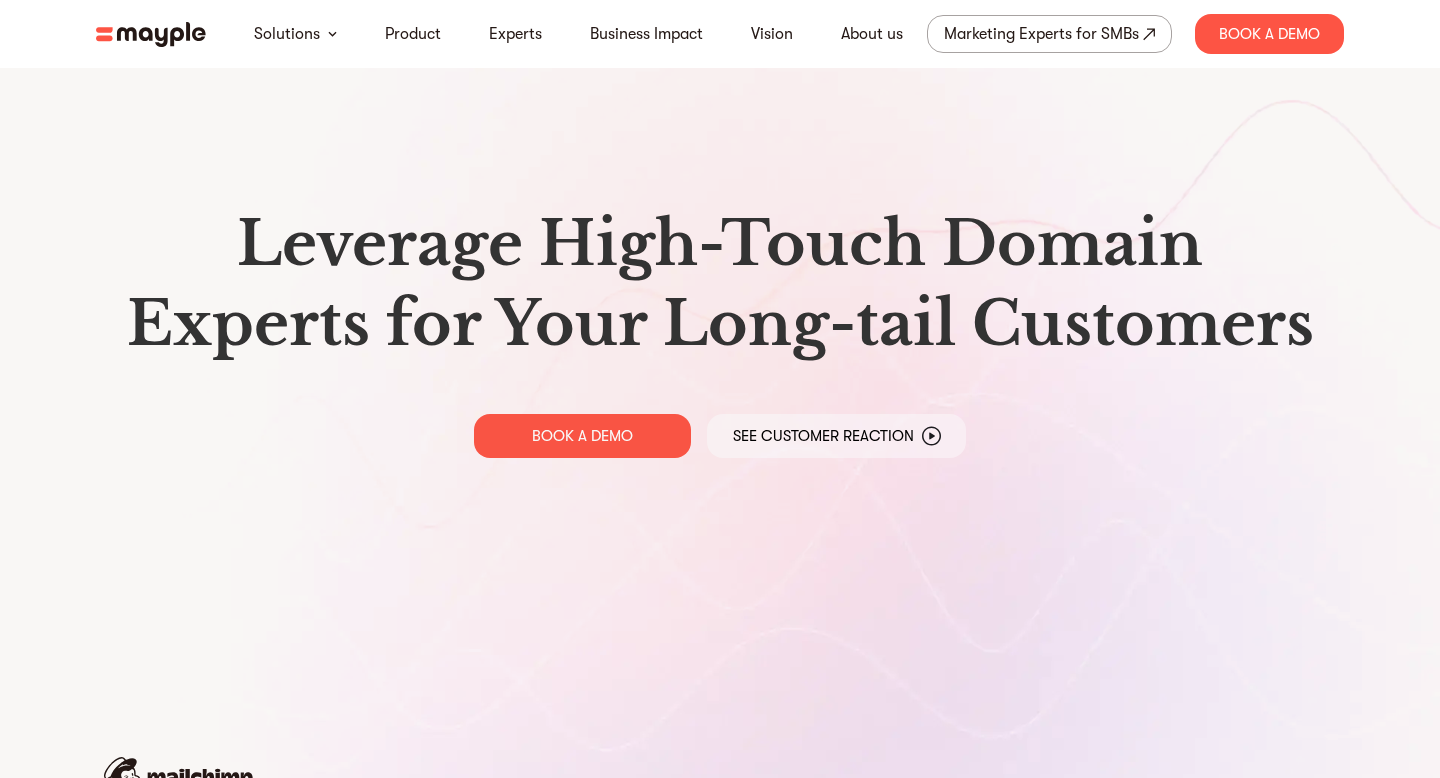 click at bounding box center (151, 34) 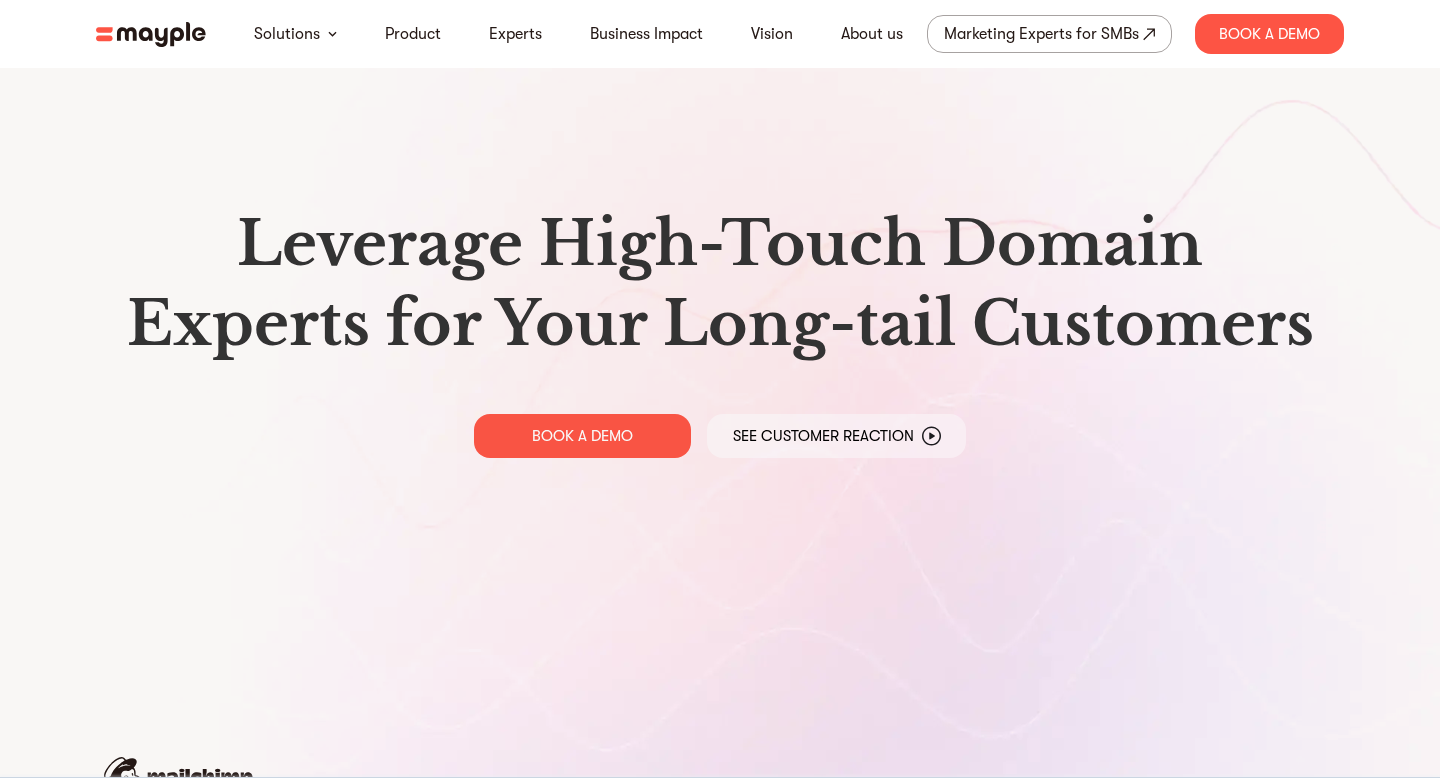 click at bounding box center (151, 34) 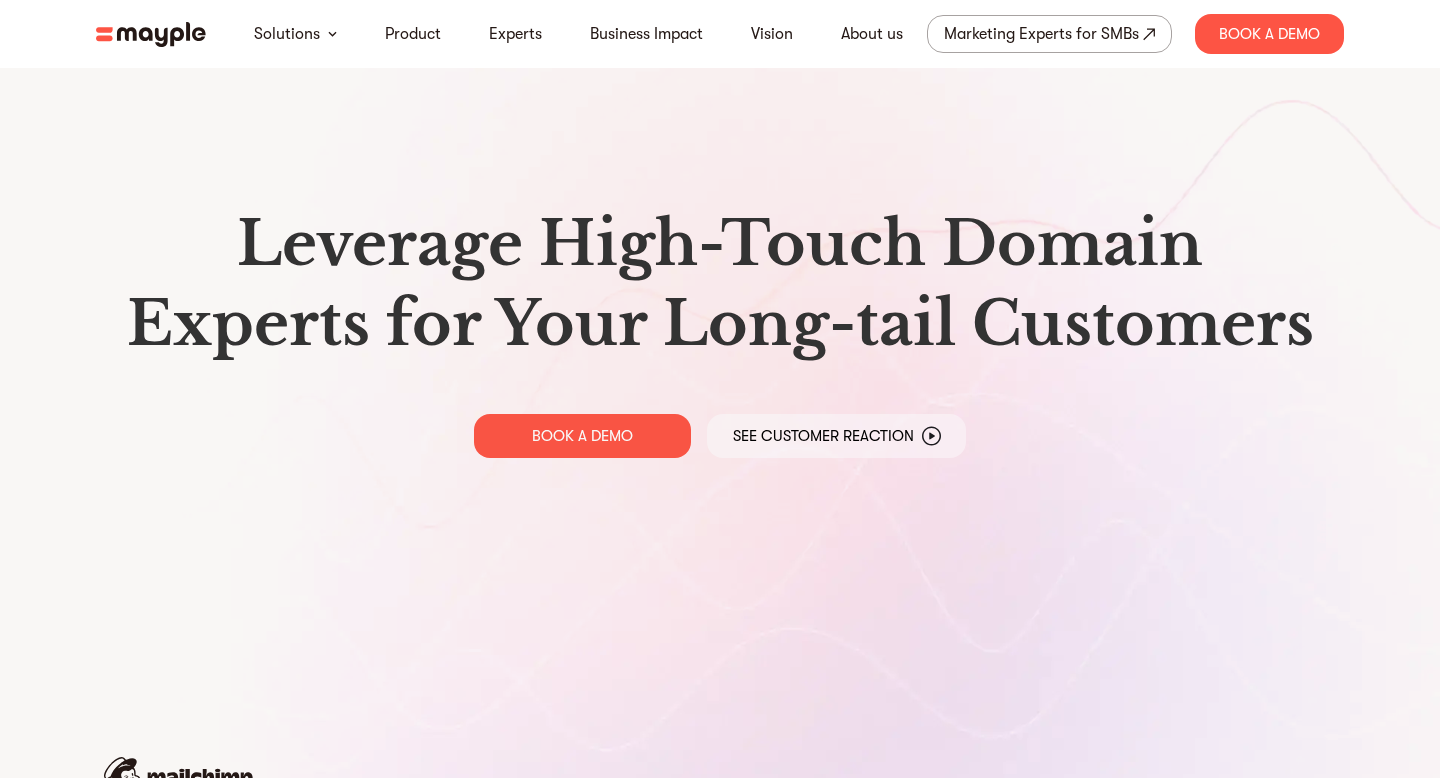 scroll, scrollTop: 0, scrollLeft: 0, axis: both 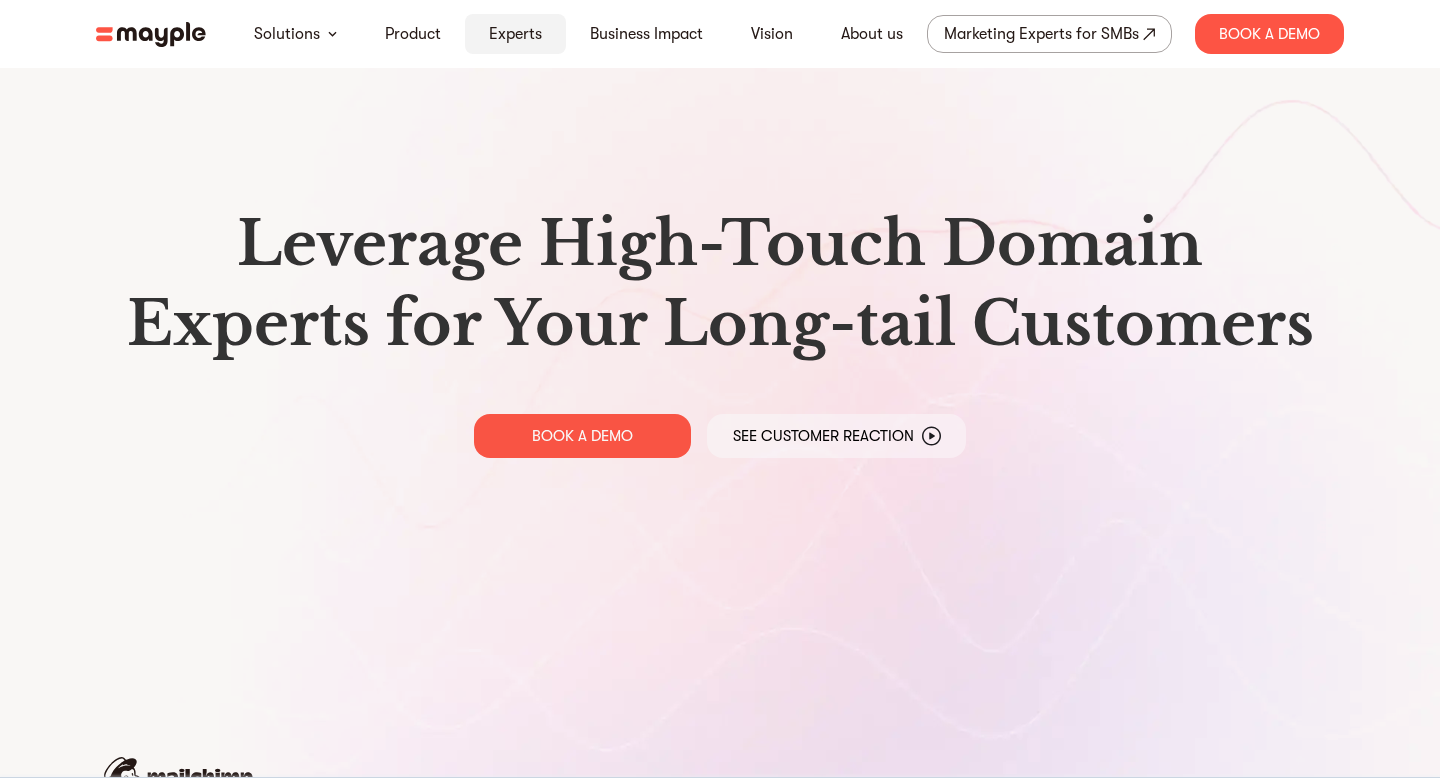 click on "Experts" at bounding box center [515, 34] 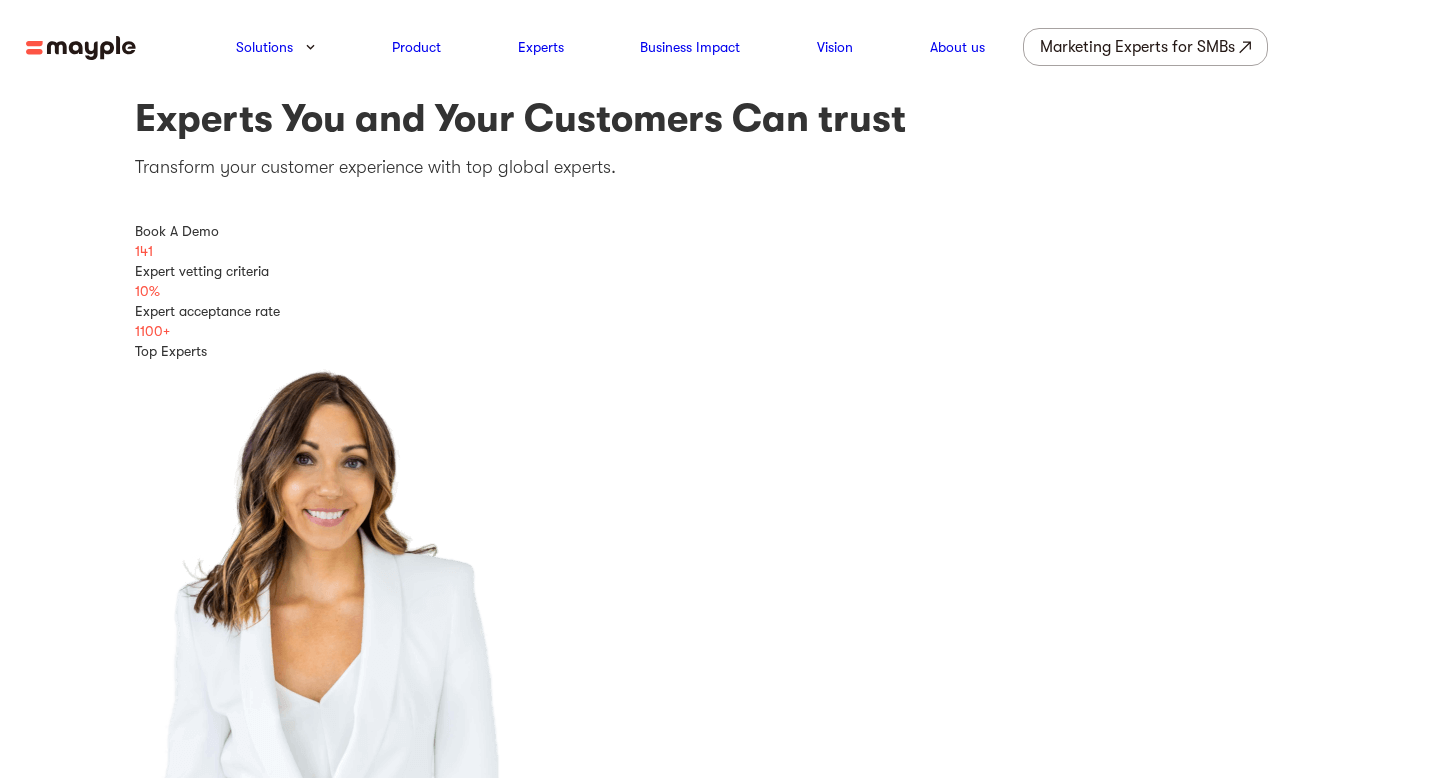 scroll, scrollTop: 0, scrollLeft: 0, axis: both 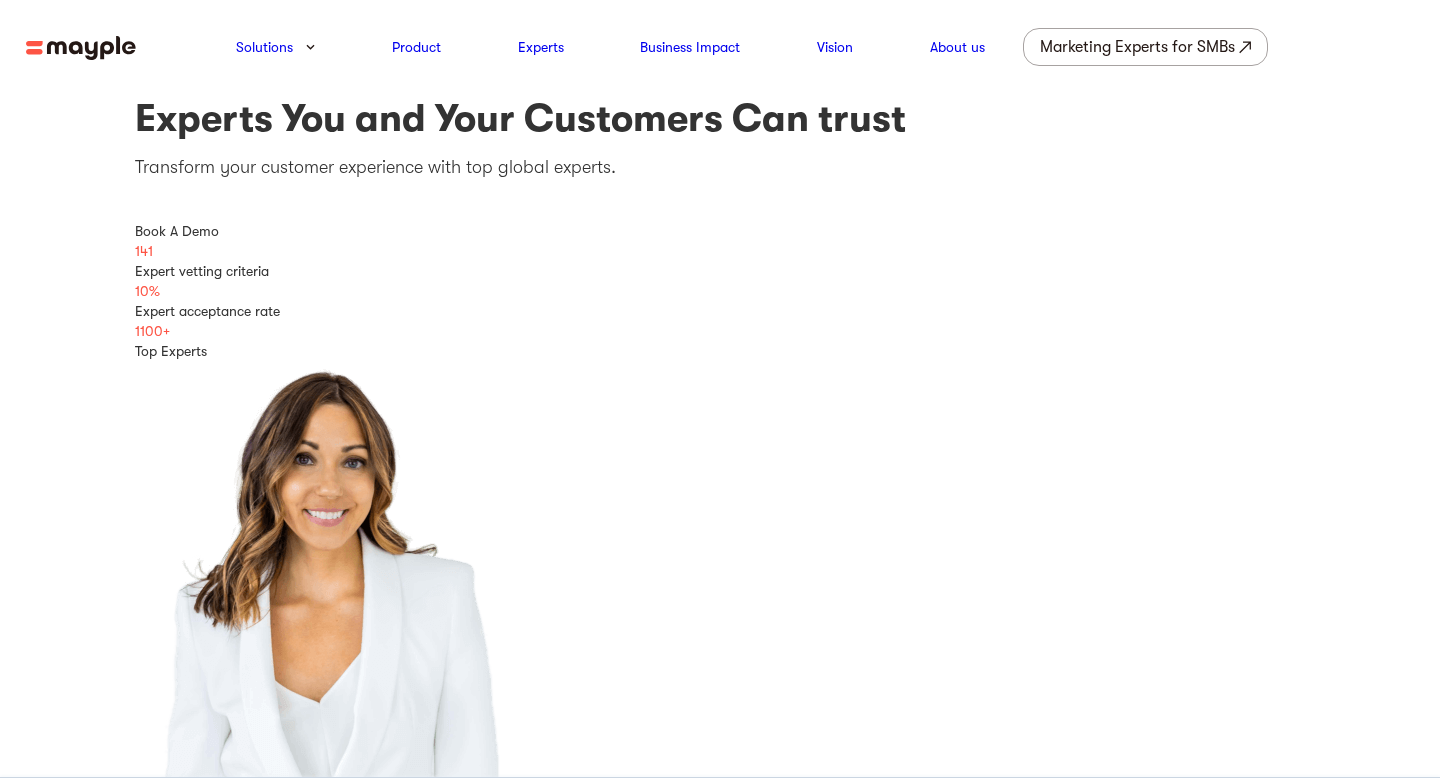 click at bounding box center (81, 48) 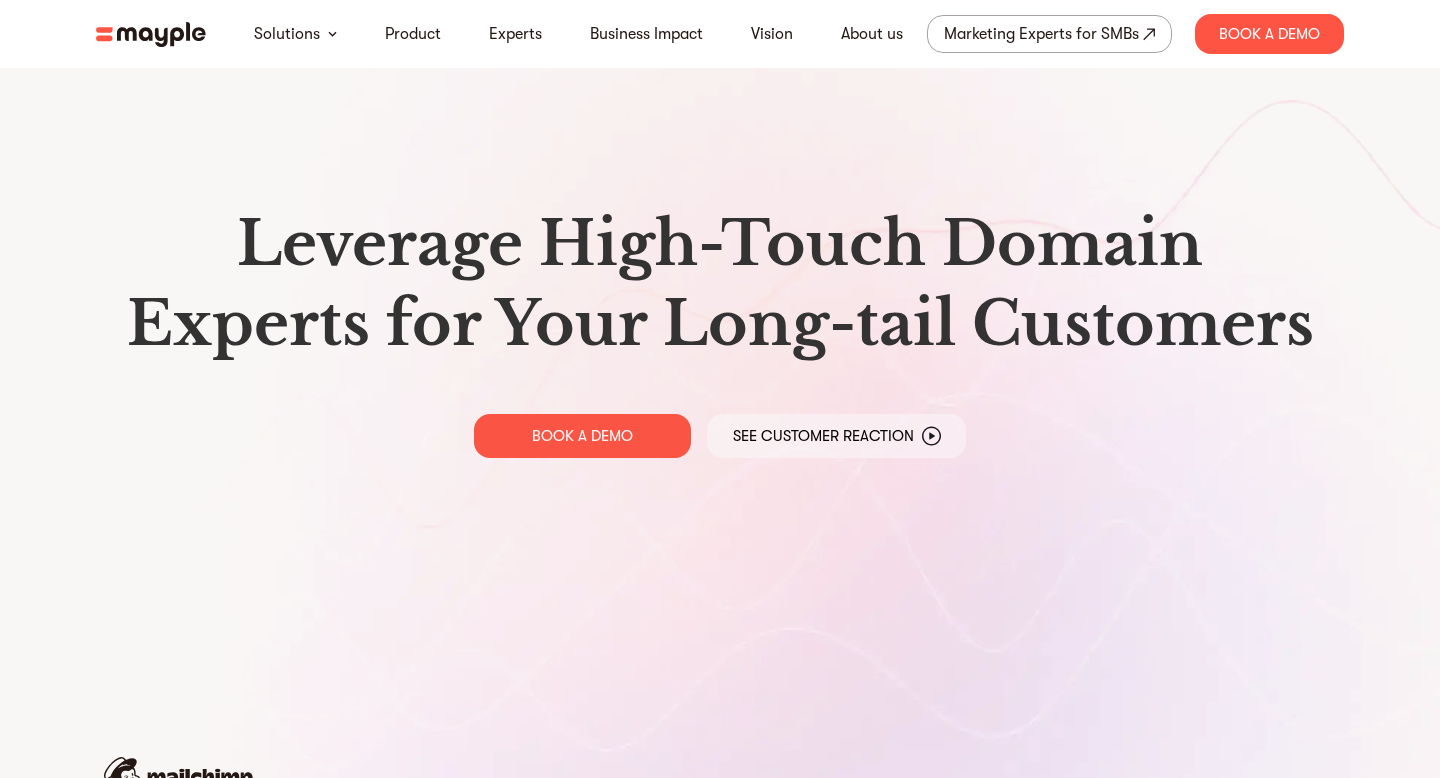 scroll, scrollTop: 0, scrollLeft: 0, axis: both 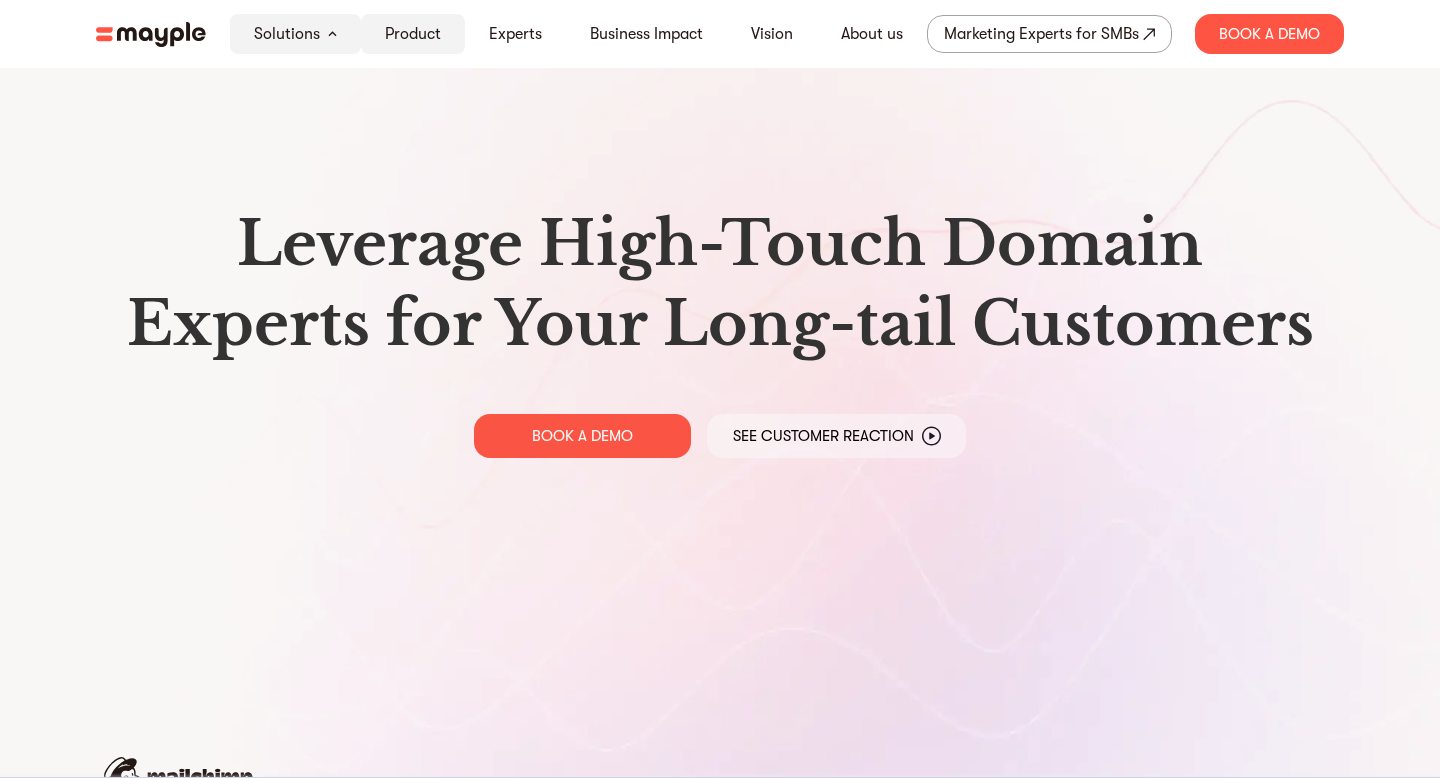 click on "Product" at bounding box center [413, 34] 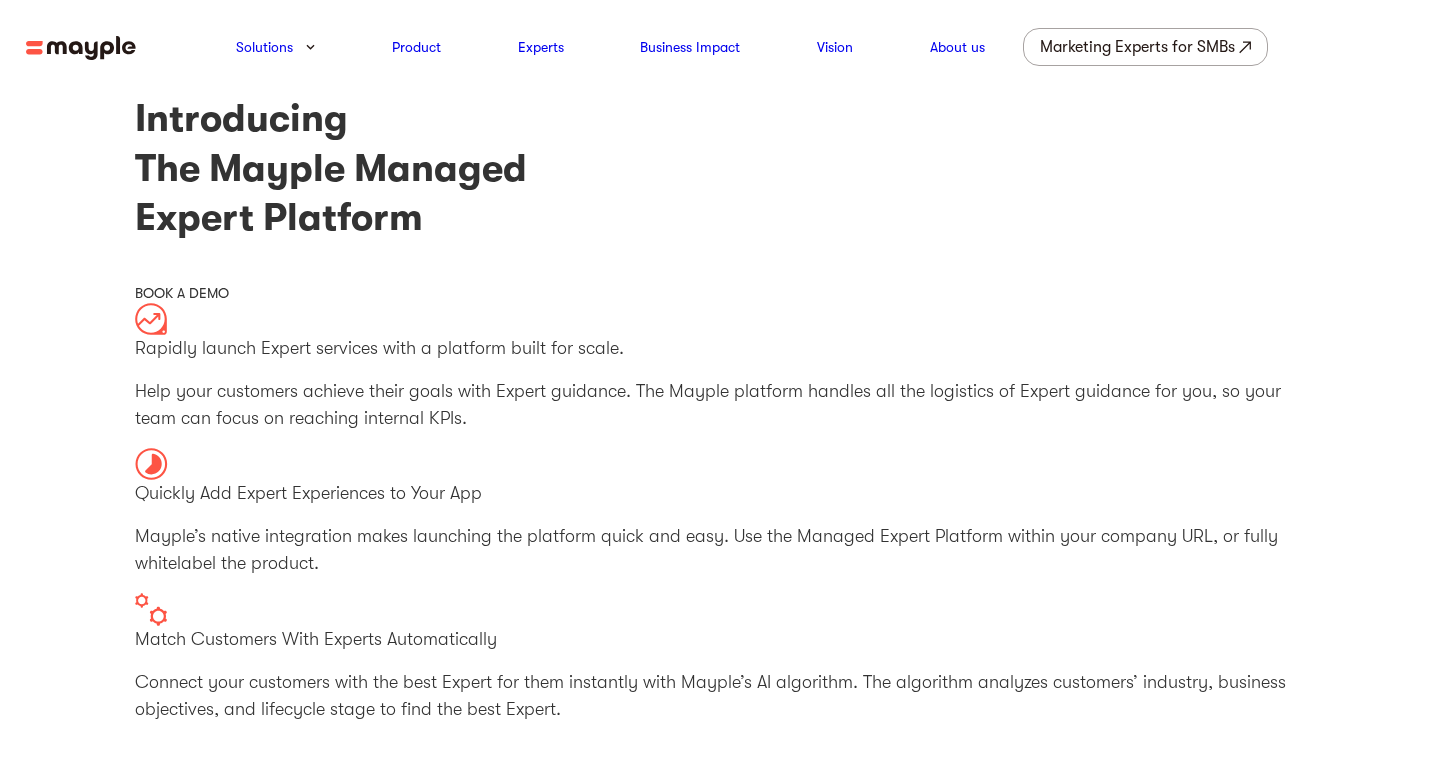 scroll, scrollTop: 0, scrollLeft: 0, axis: both 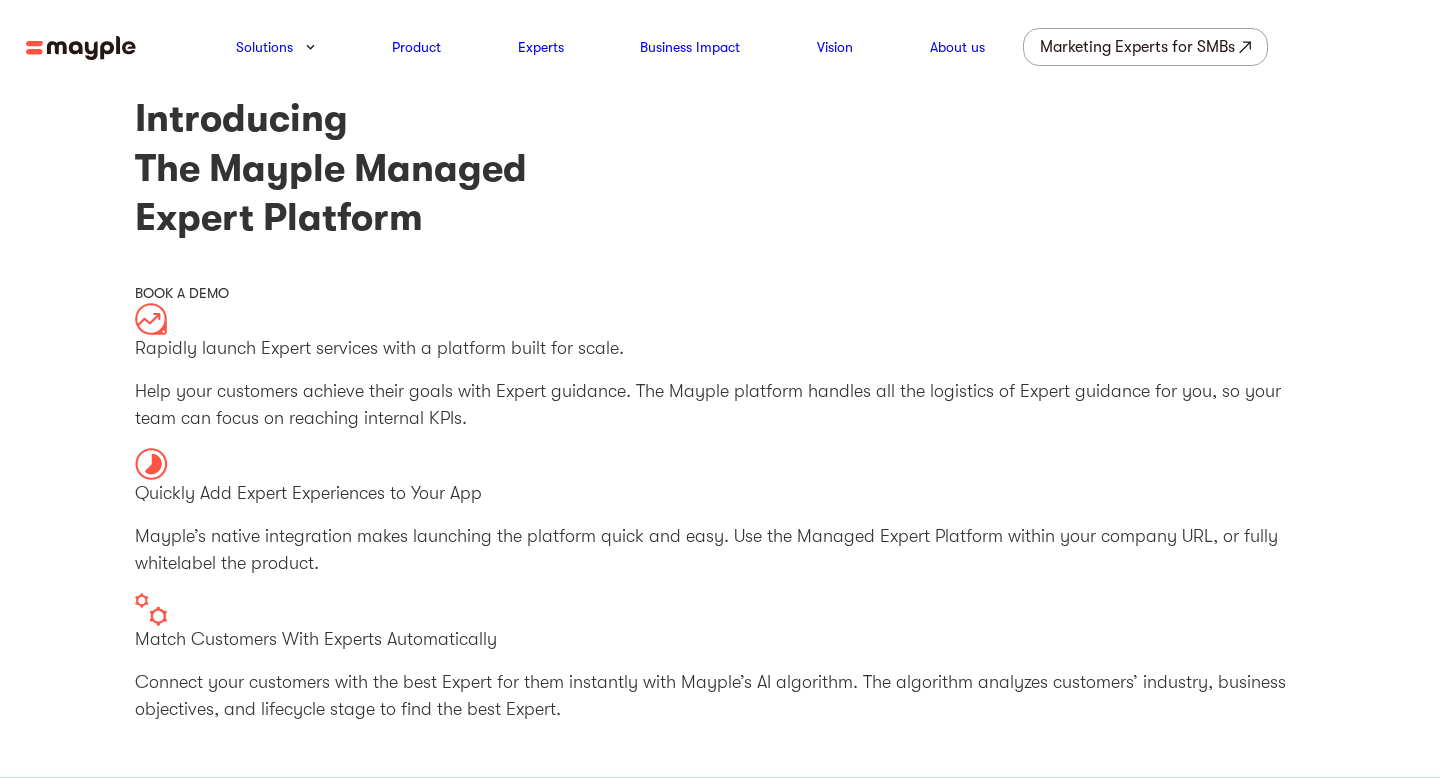 click on "Solutions
Product
Experts
Business Impact
Vision
About us
Marketing Experts for SMBs
Retention
Prevent churn by providing bespoke Expert support for your users with the
Managed Expert Platform
Onboarding
Provide bespoke, Expert-guided onboarding at scale with the Managed
Expert Platform.
Managed Services
Deliver high-quality customer experiences and boost your LTV by adding
turnkey services to your platform.
Book A Demo" at bounding box center [720, 47] 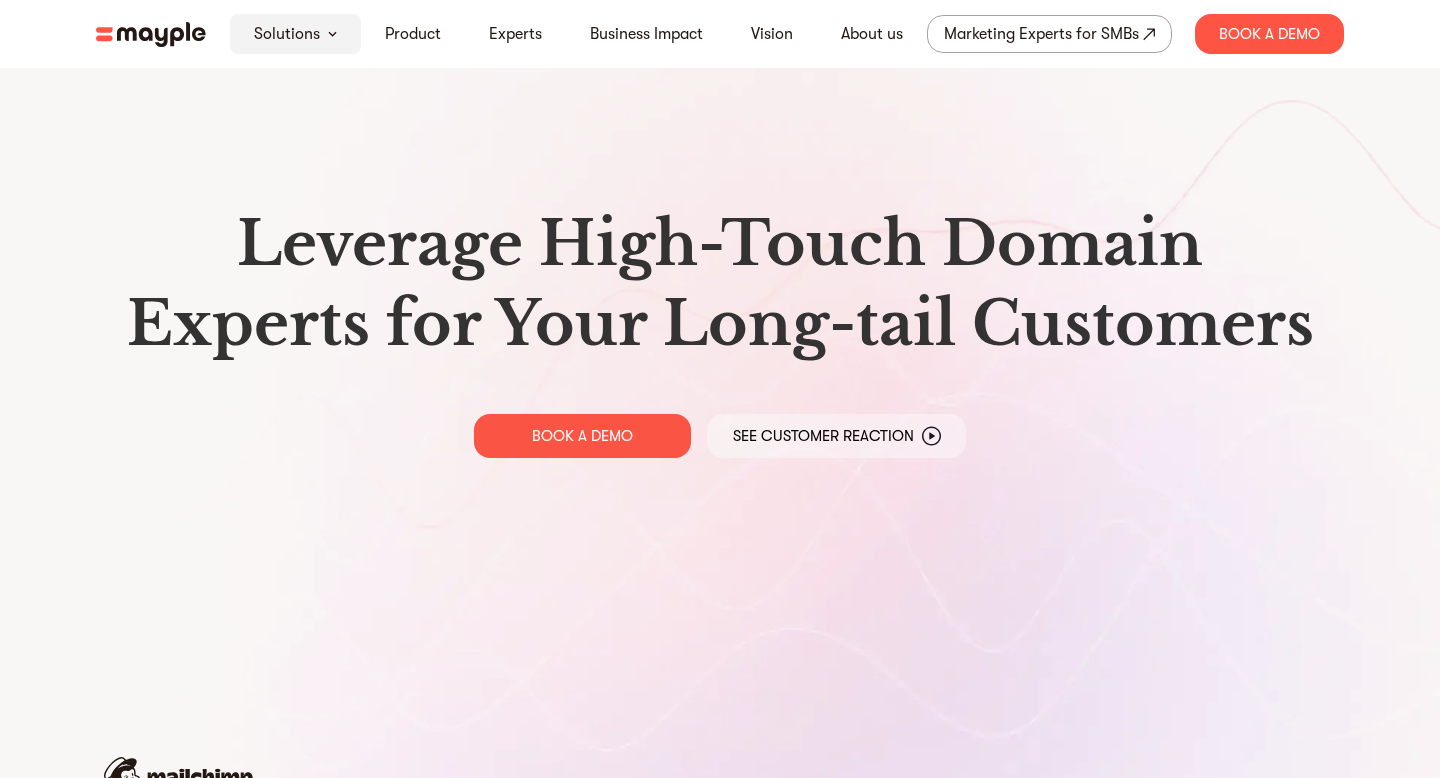 scroll, scrollTop: 0, scrollLeft: 0, axis: both 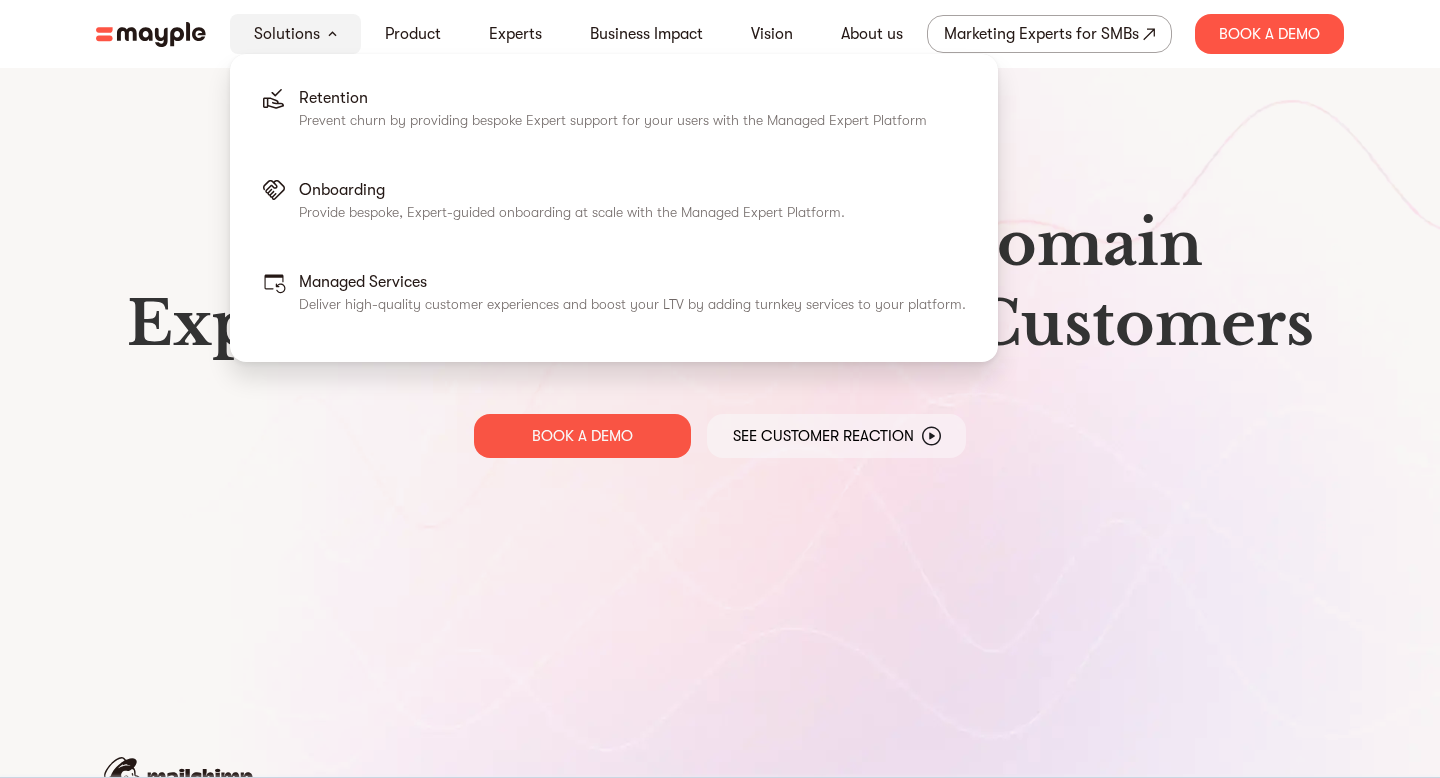 click on "Solutions" at bounding box center [287, 34] 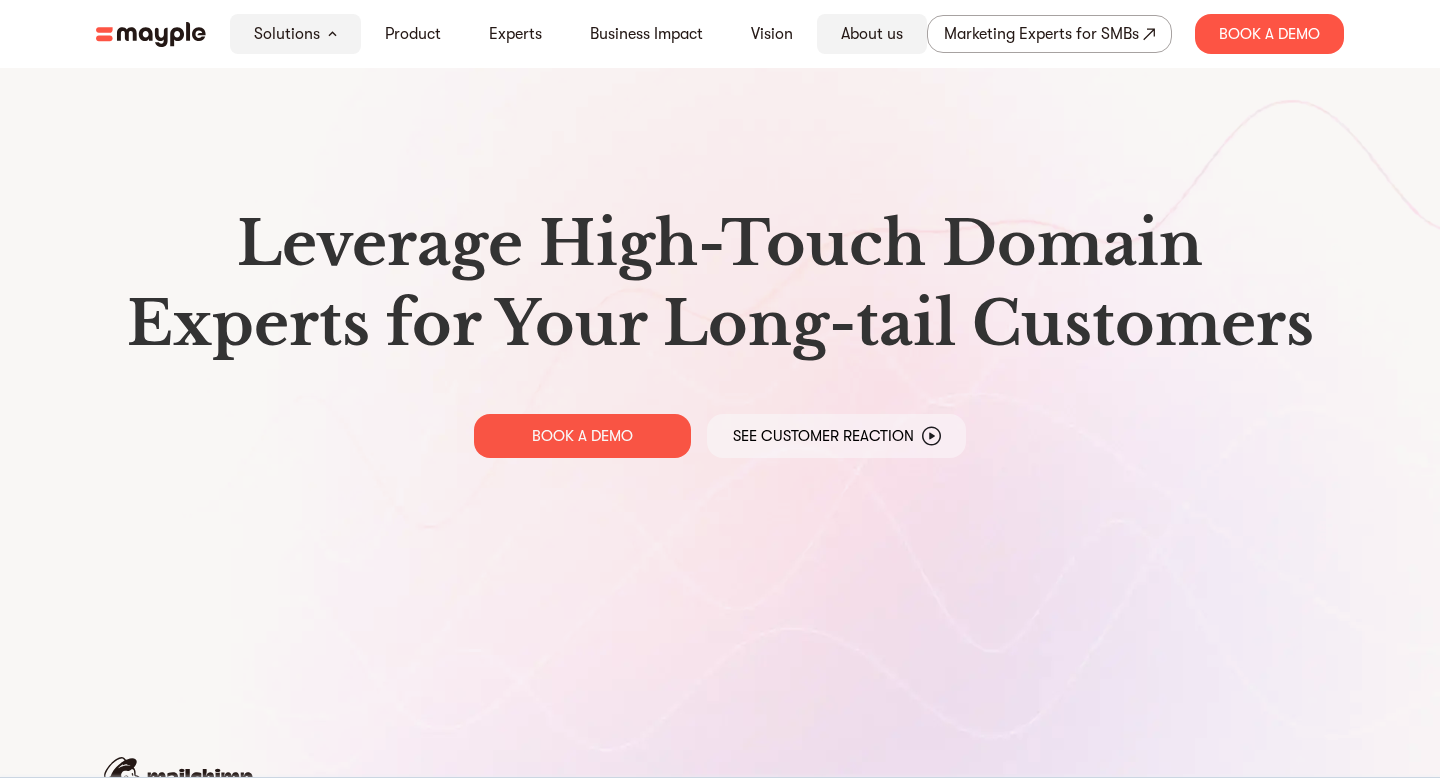 click on "About us" at bounding box center [872, 34] 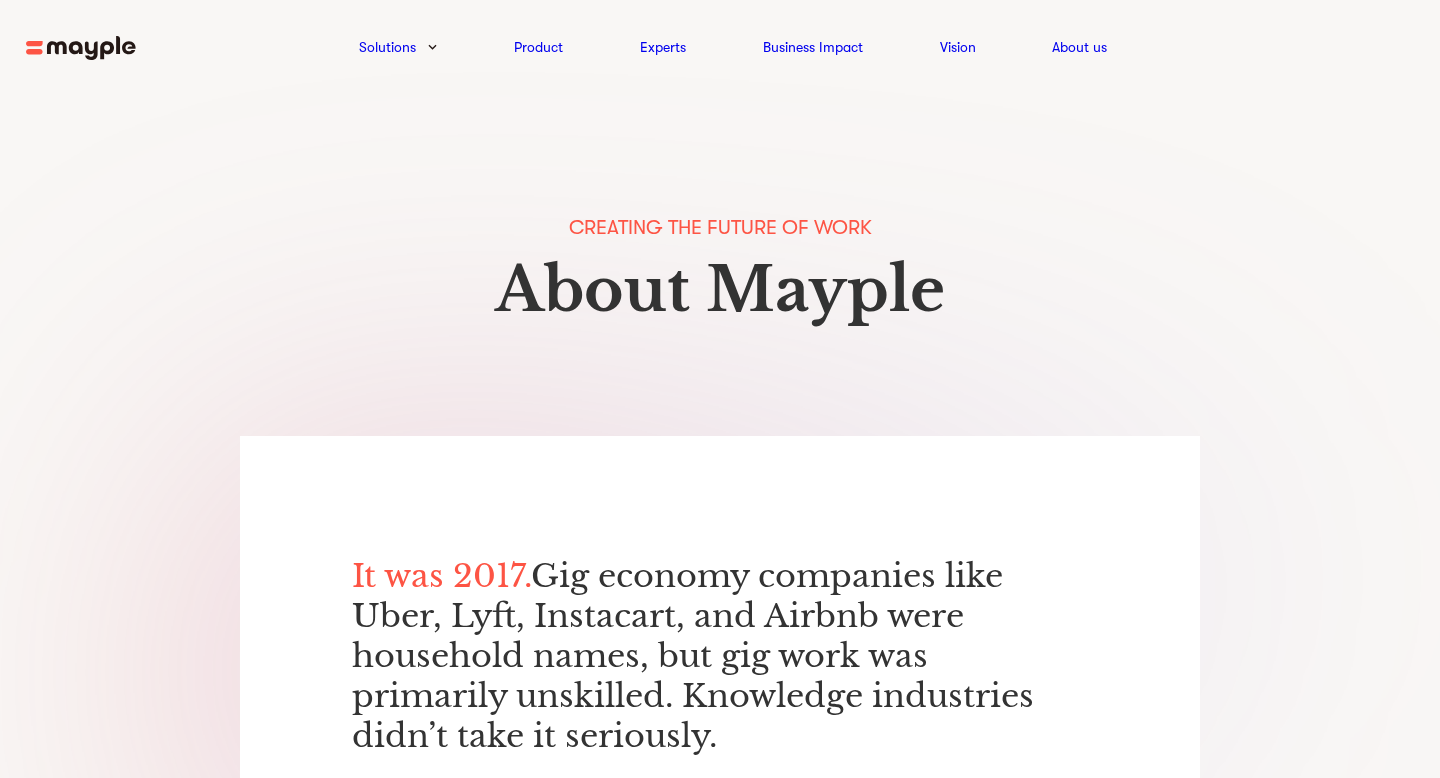 scroll, scrollTop: 0, scrollLeft: 0, axis: both 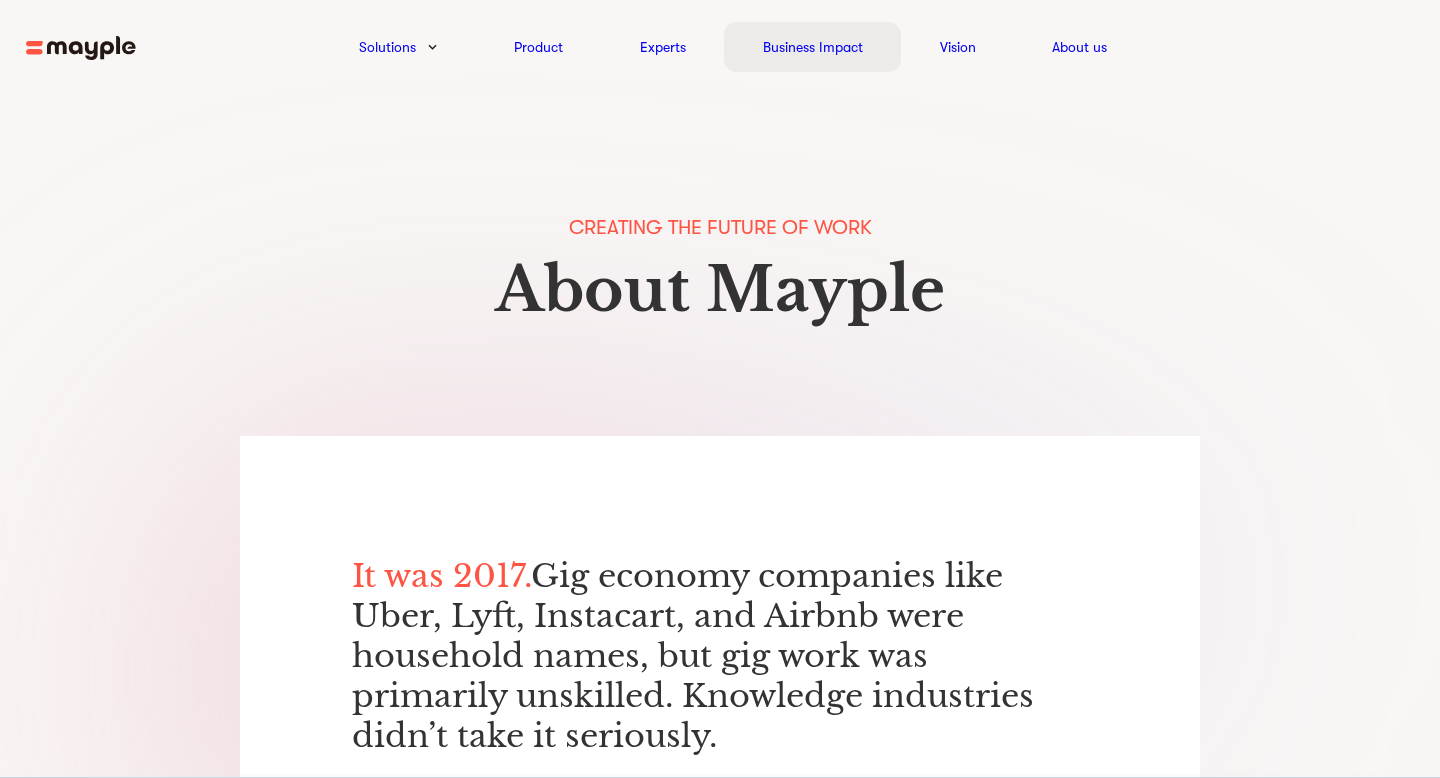 click on "Business Impact" at bounding box center [813, 47] 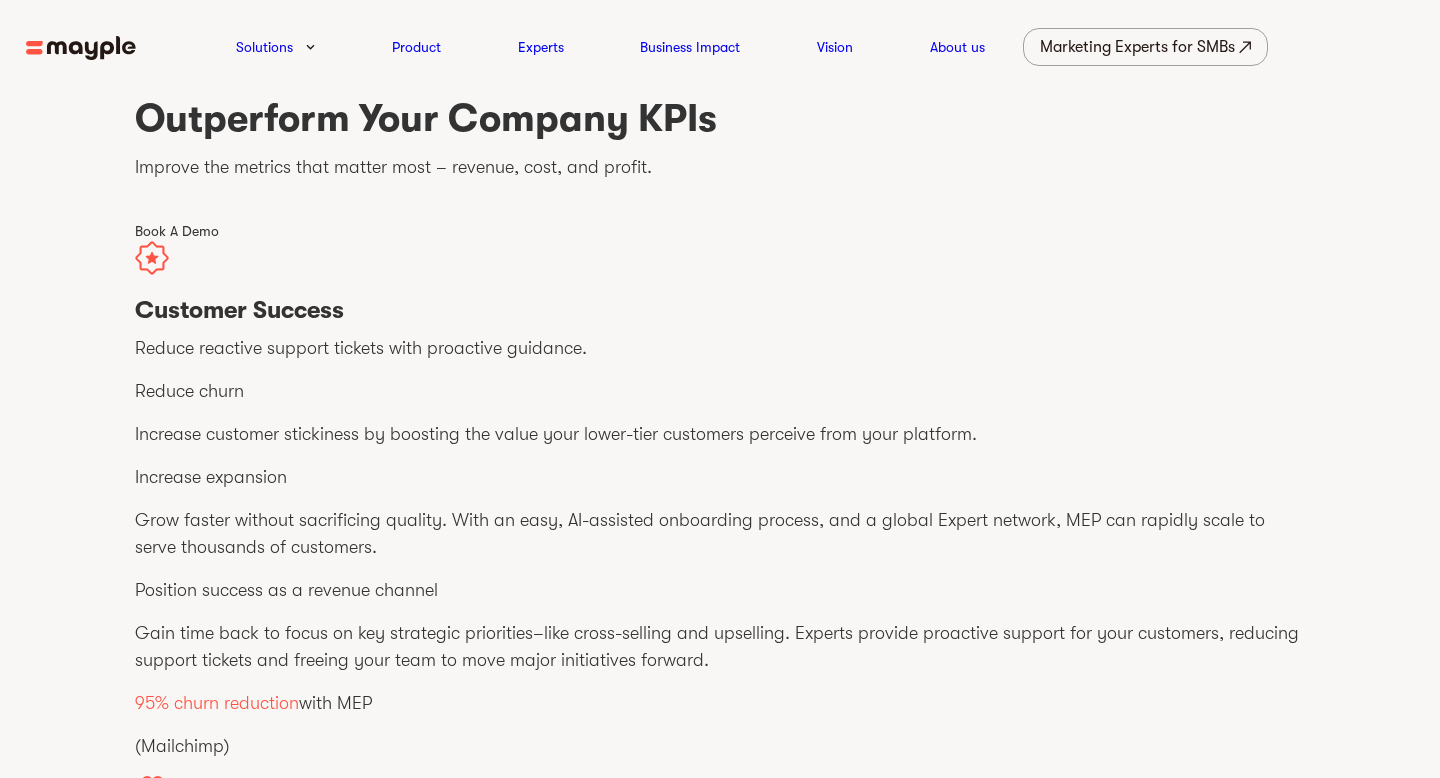 scroll, scrollTop: 0, scrollLeft: 0, axis: both 